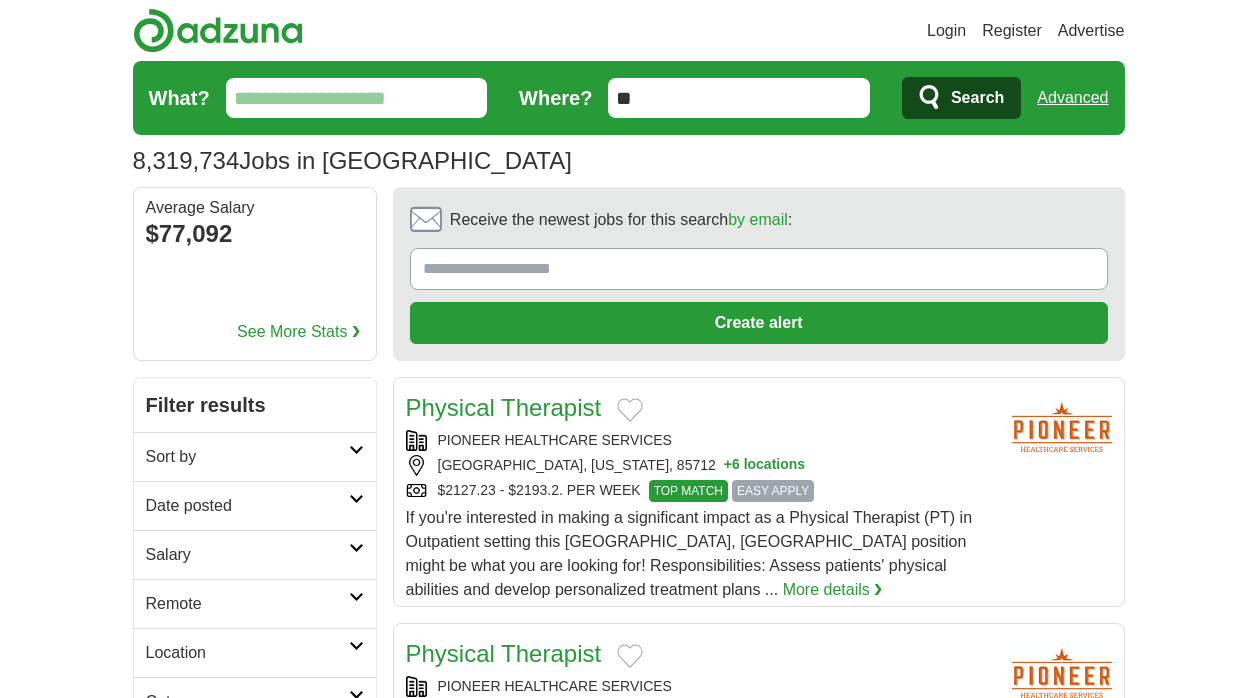 scroll, scrollTop: 40, scrollLeft: 0, axis: vertical 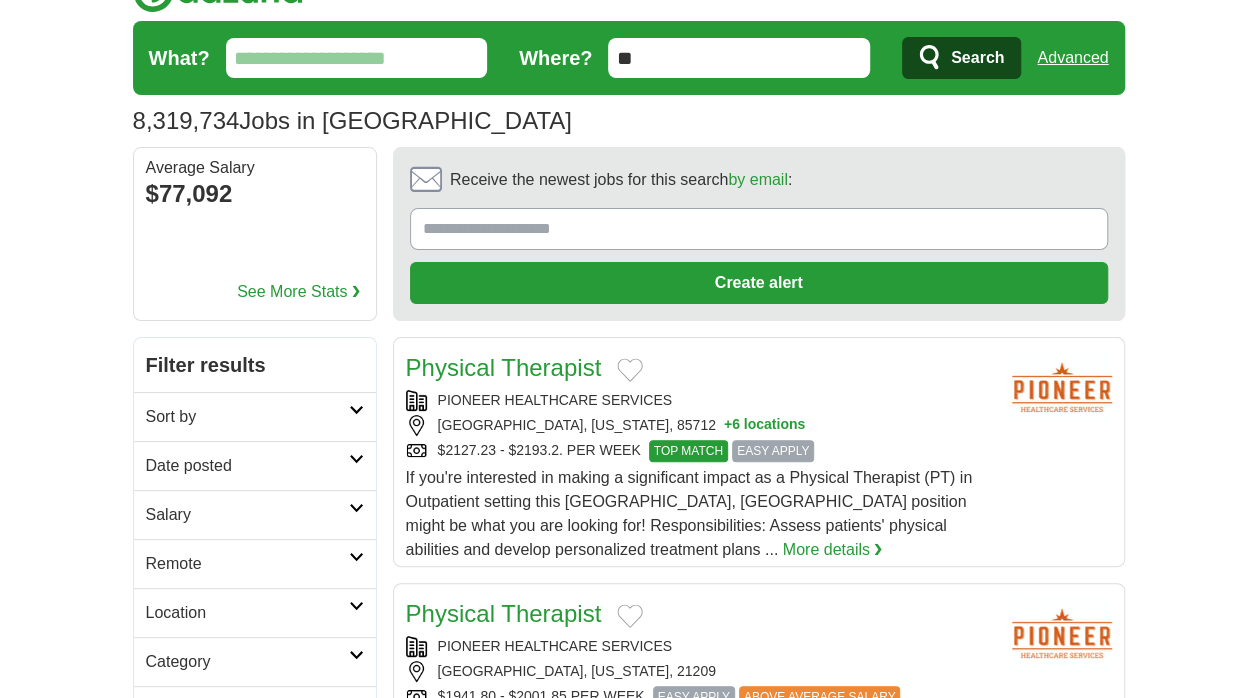 click at bounding box center [356, 557] 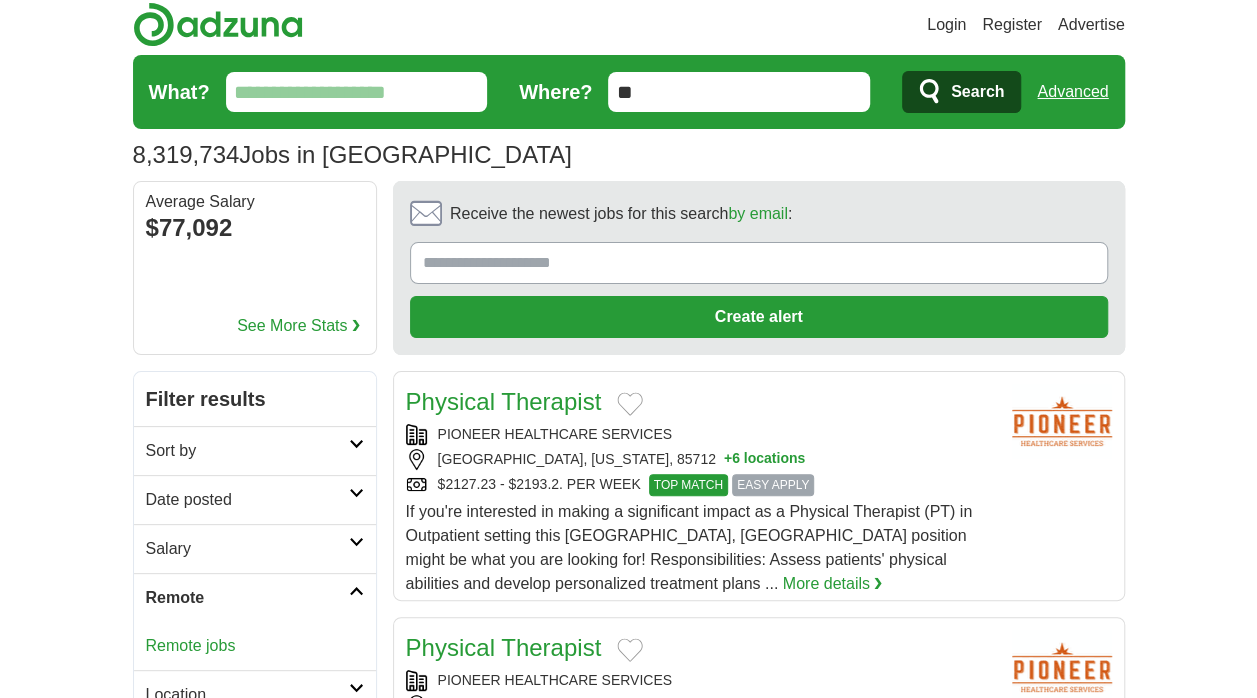 scroll, scrollTop: 0, scrollLeft: 0, axis: both 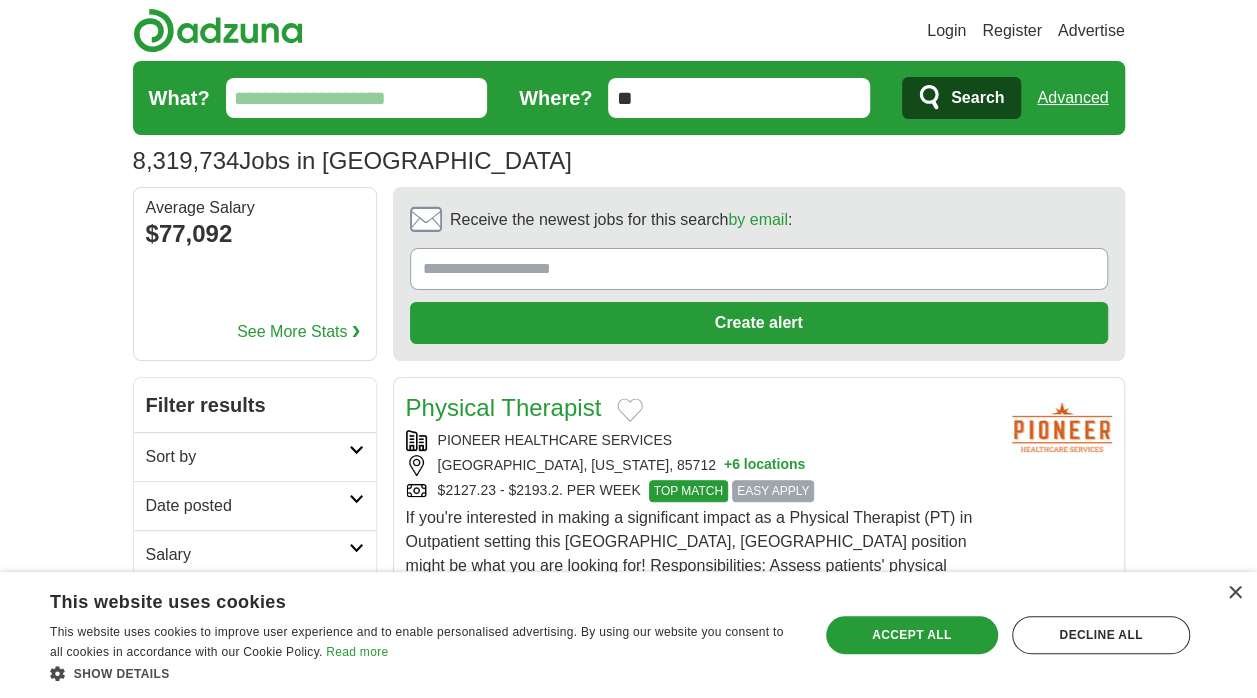 click at bounding box center (356, 548) 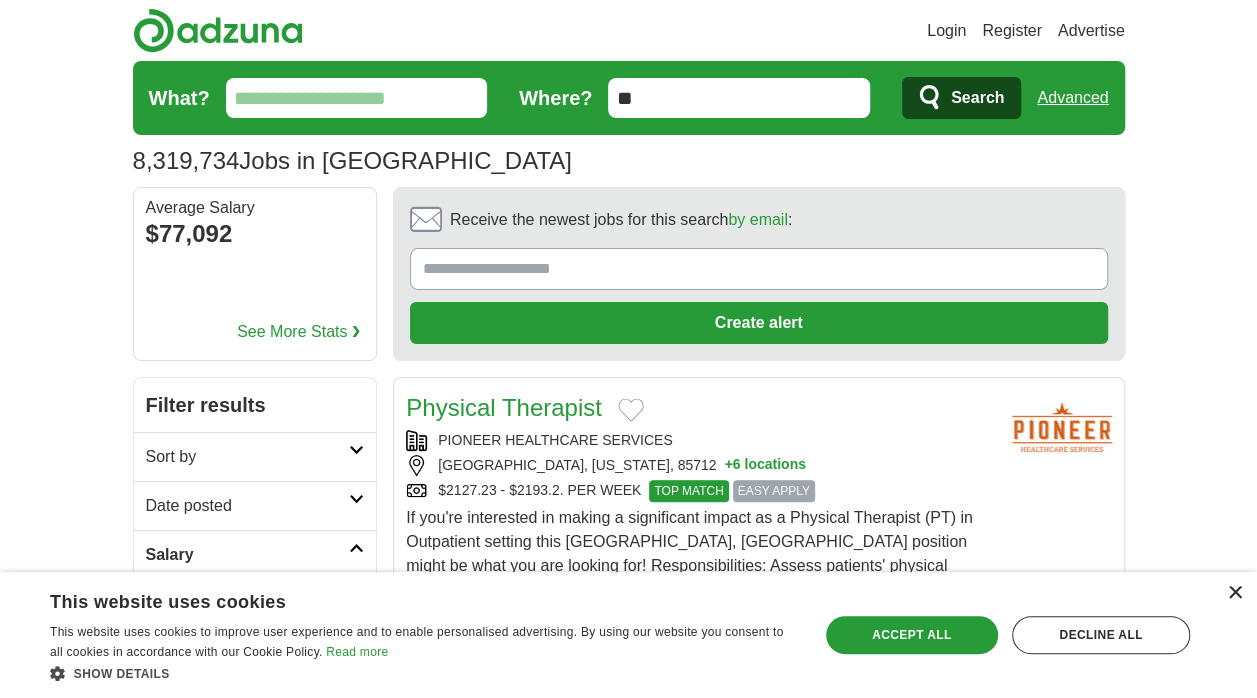 click on "×" at bounding box center [1234, 593] 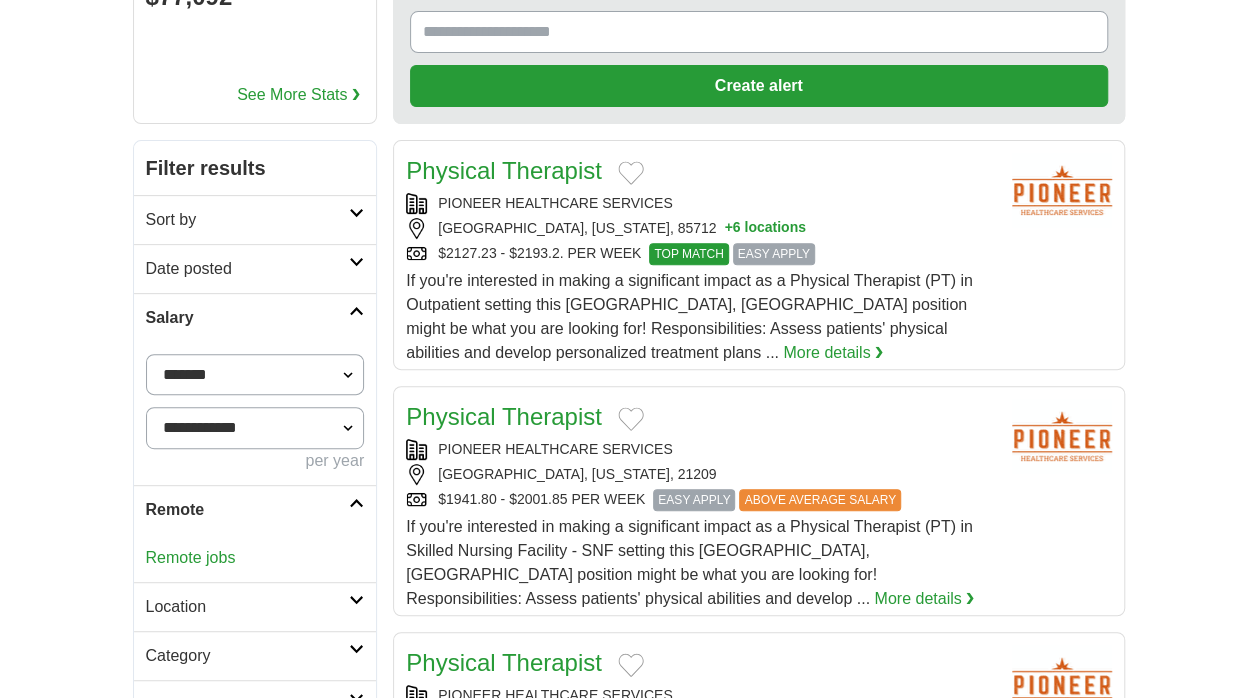 scroll, scrollTop: 440, scrollLeft: 0, axis: vertical 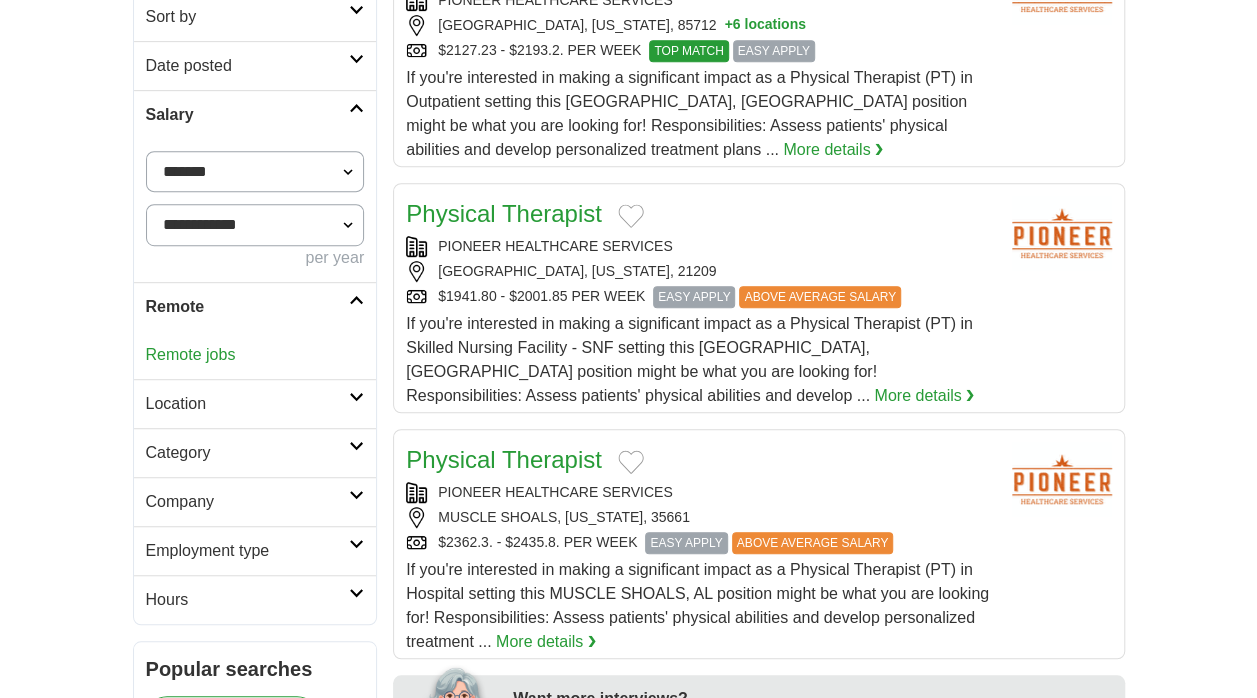 click at bounding box center (356, 544) 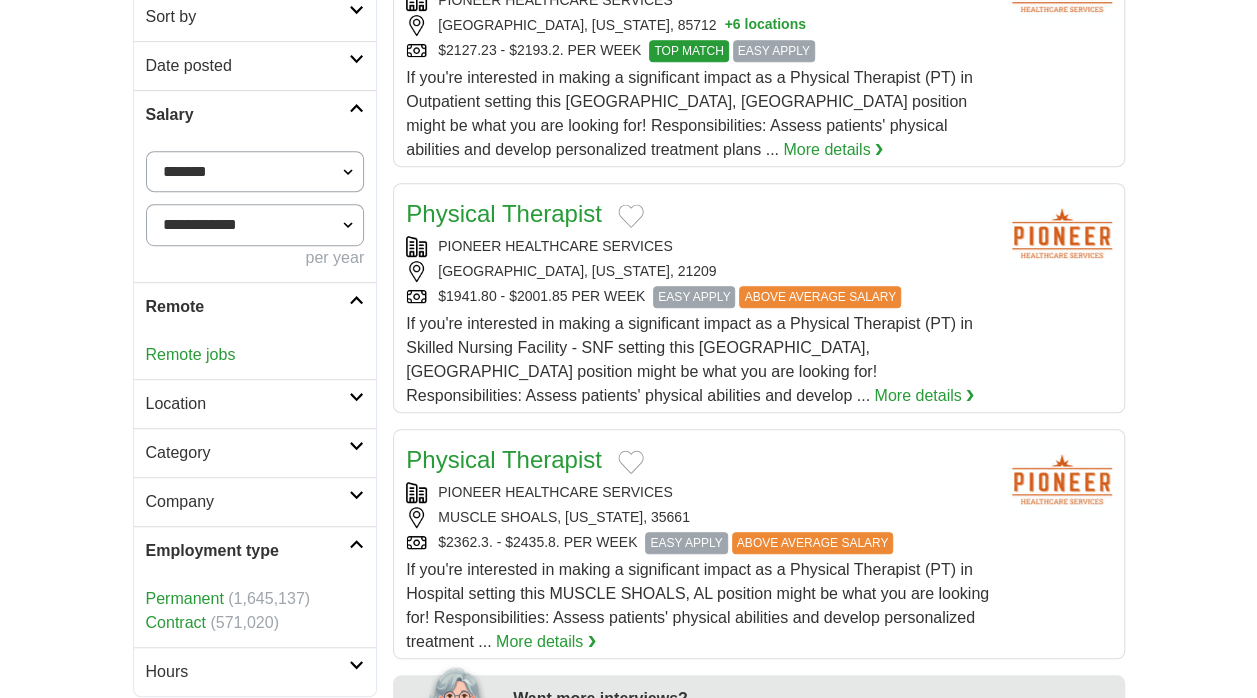 click at bounding box center [356, 495] 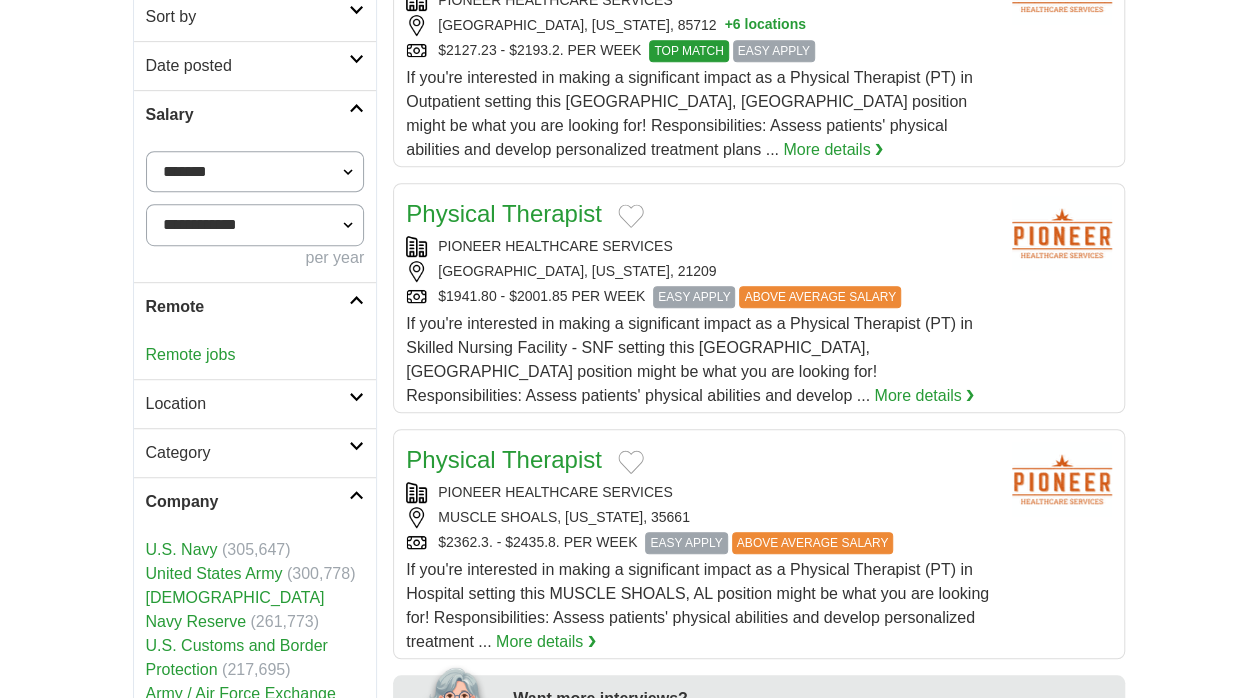 click at bounding box center [356, 446] 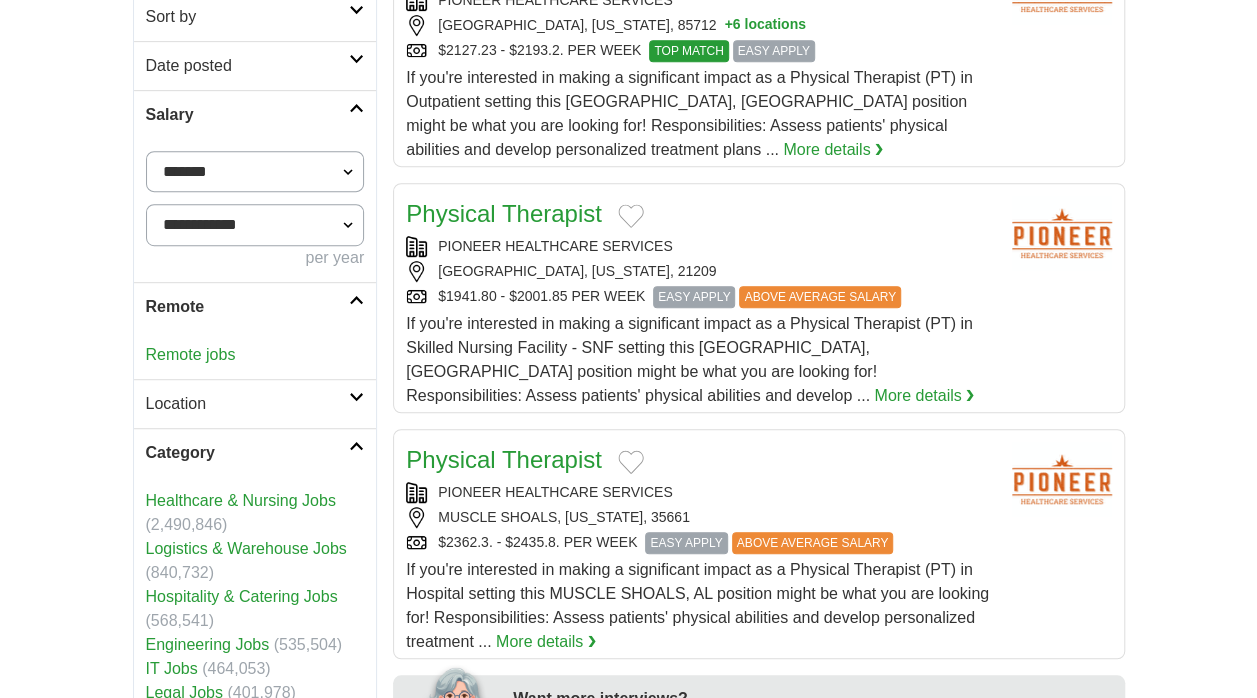 click on "Location" at bounding box center (255, 403) 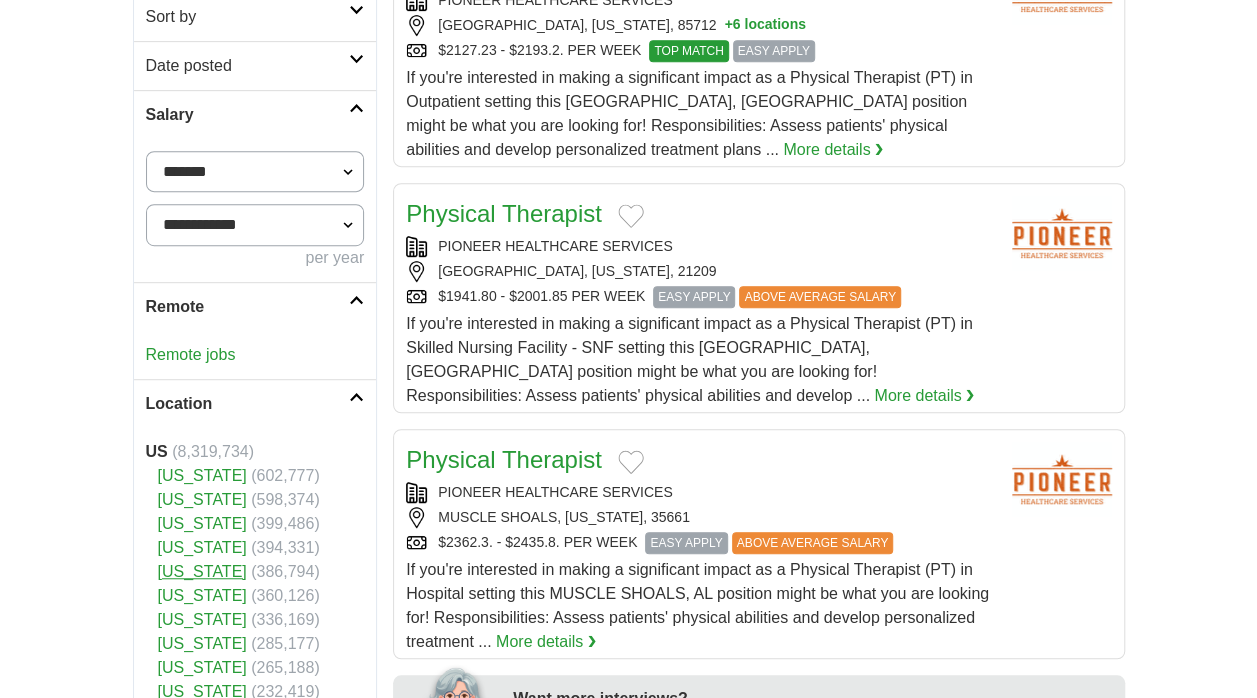 click on "[US_STATE]" at bounding box center (202, 571) 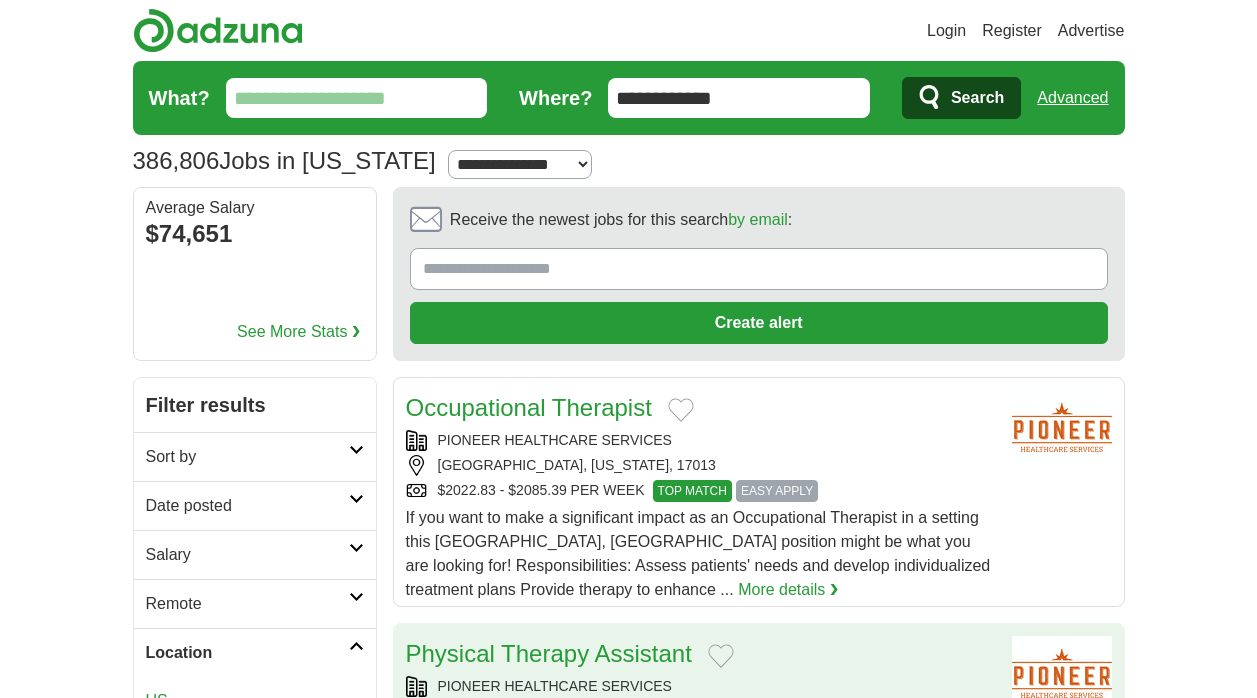 scroll, scrollTop: 0, scrollLeft: 0, axis: both 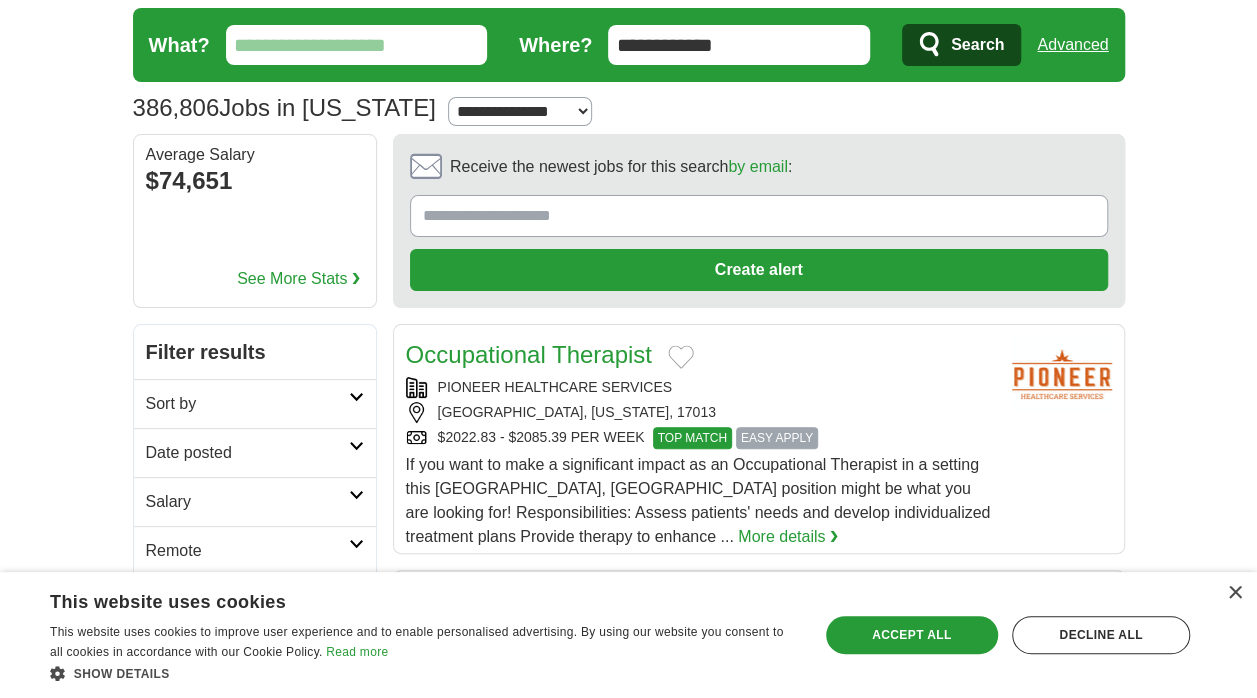 click on "**********" at bounding box center (519, 111) 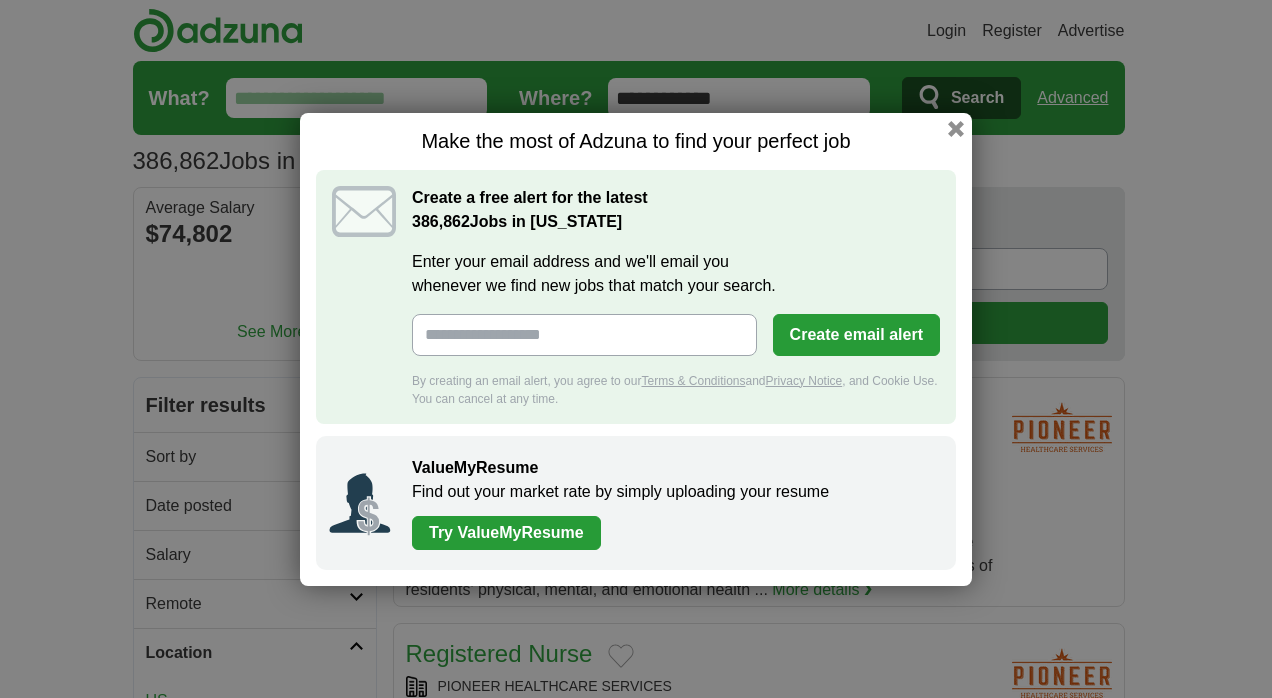 scroll, scrollTop: 0, scrollLeft: 0, axis: both 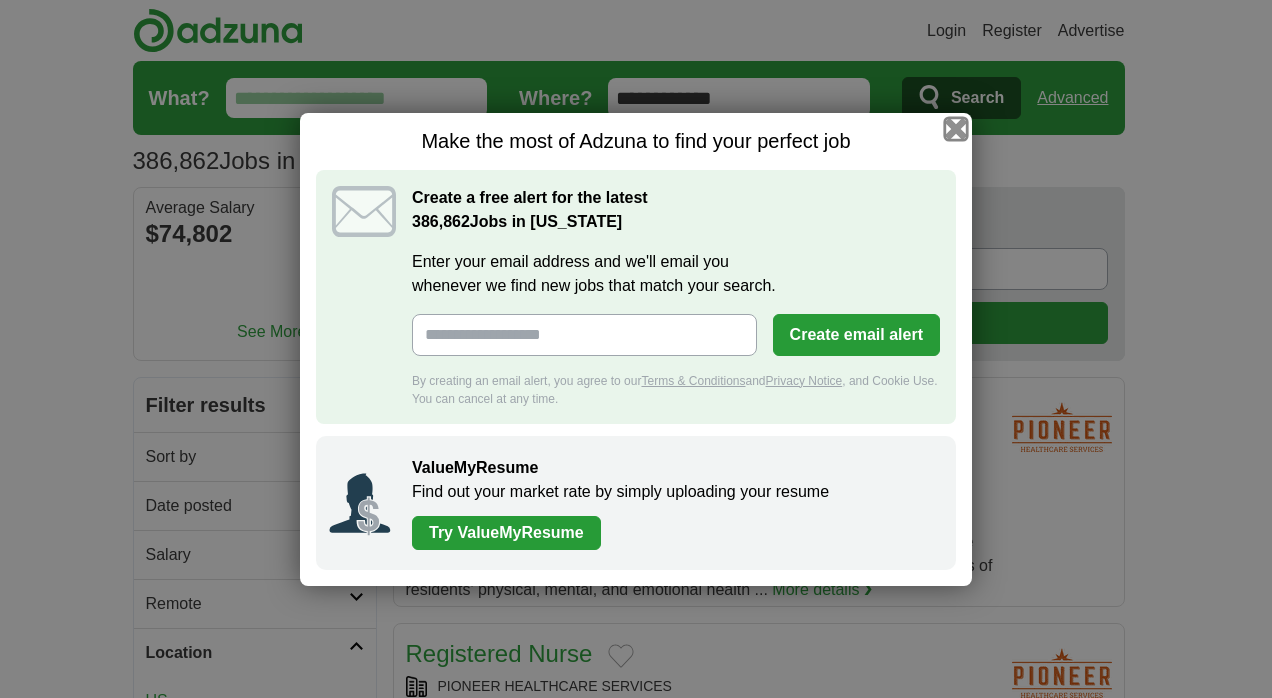 click at bounding box center [956, 128] 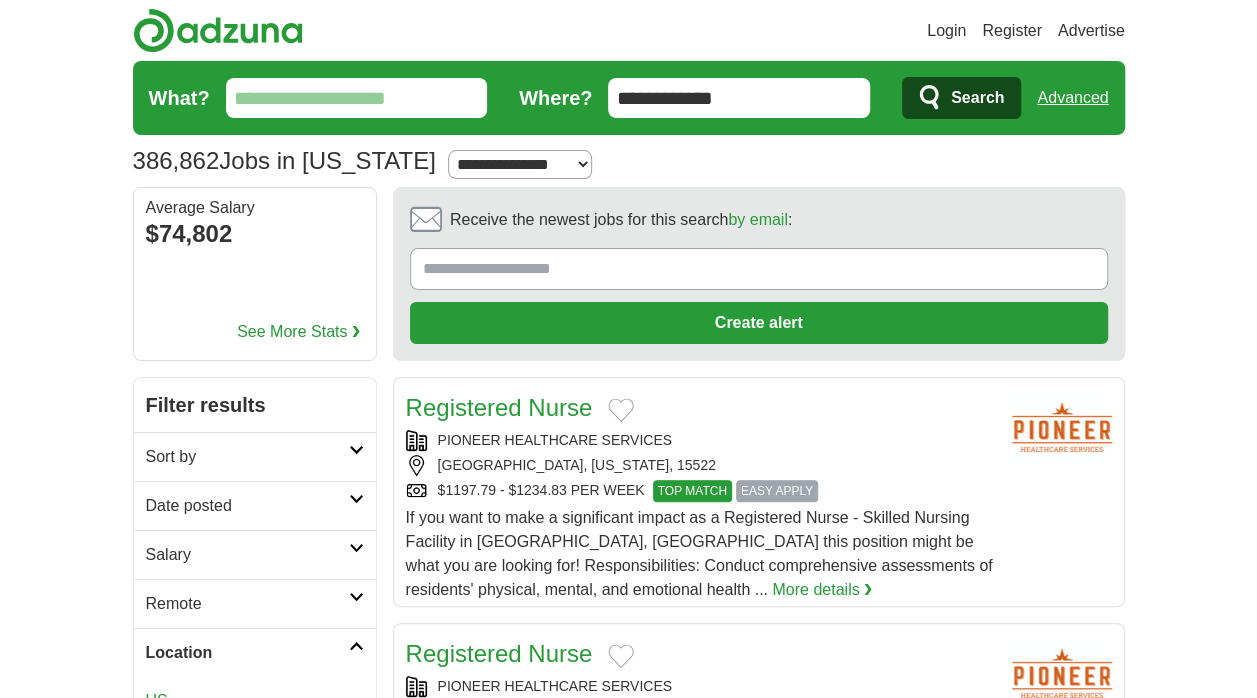 click at bounding box center (356, 597) 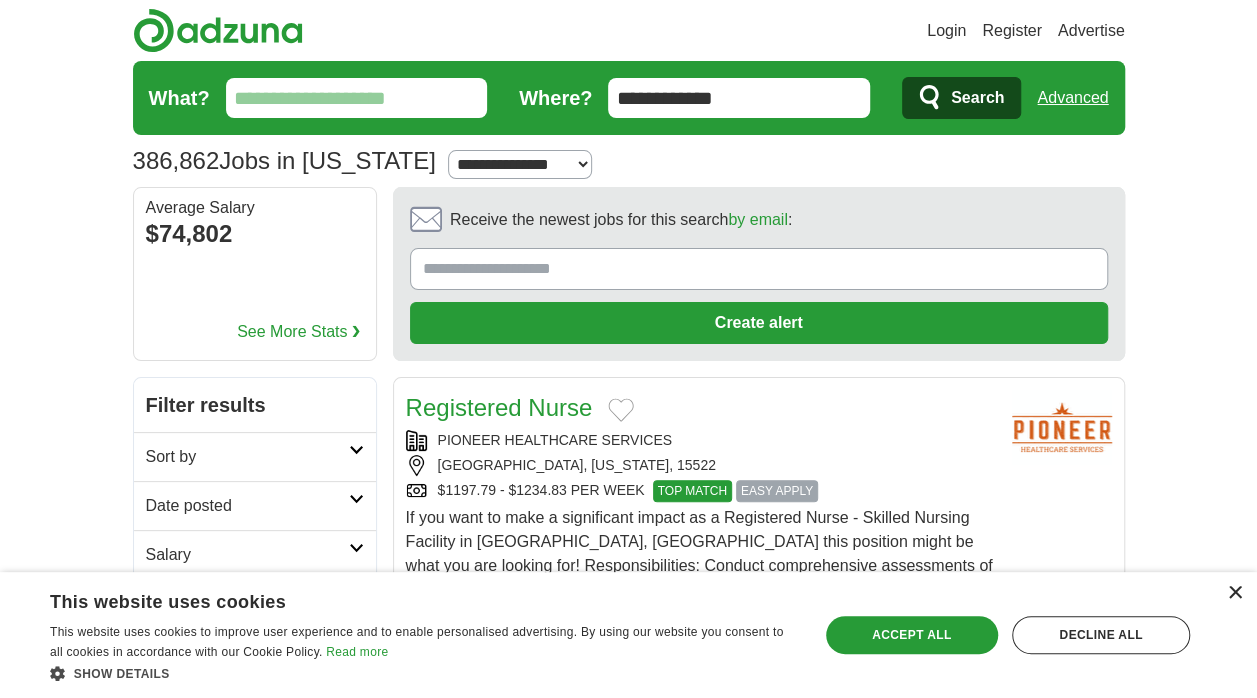click on "×" at bounding box center (1234, 593) 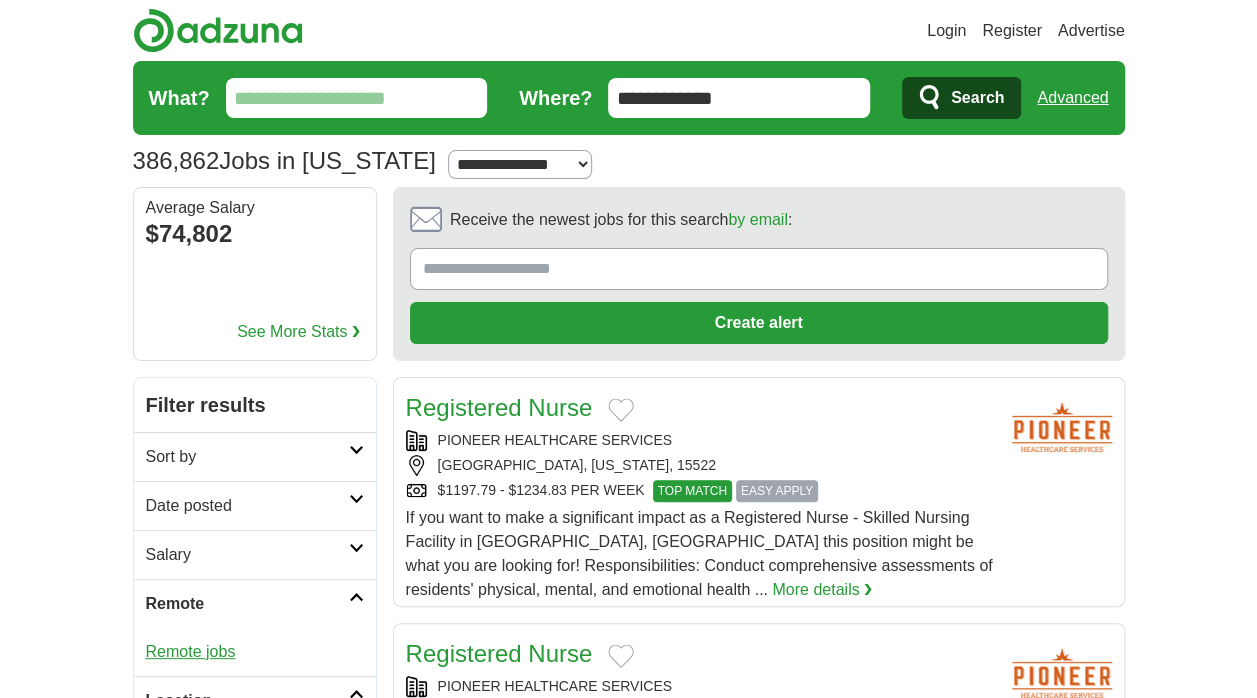 click on "Remote jobs" at bounding box center [191, 651] 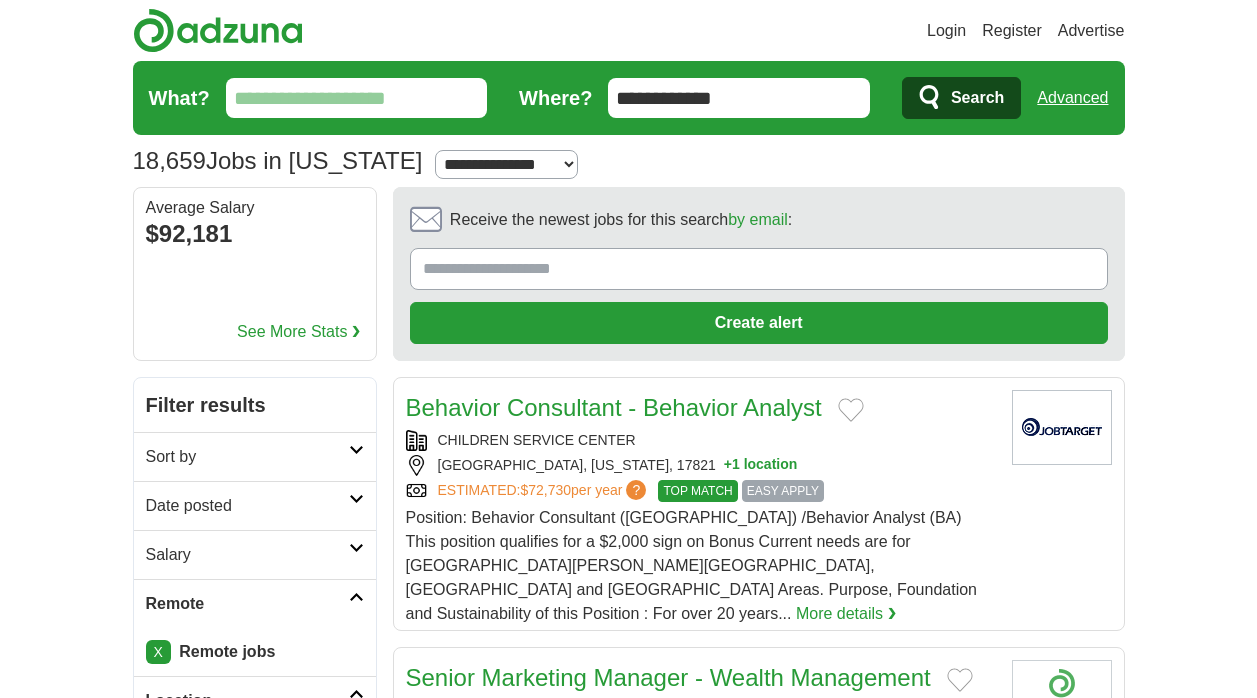 scroll, scrollTop: 0, scrollLeft: 0, axis: both 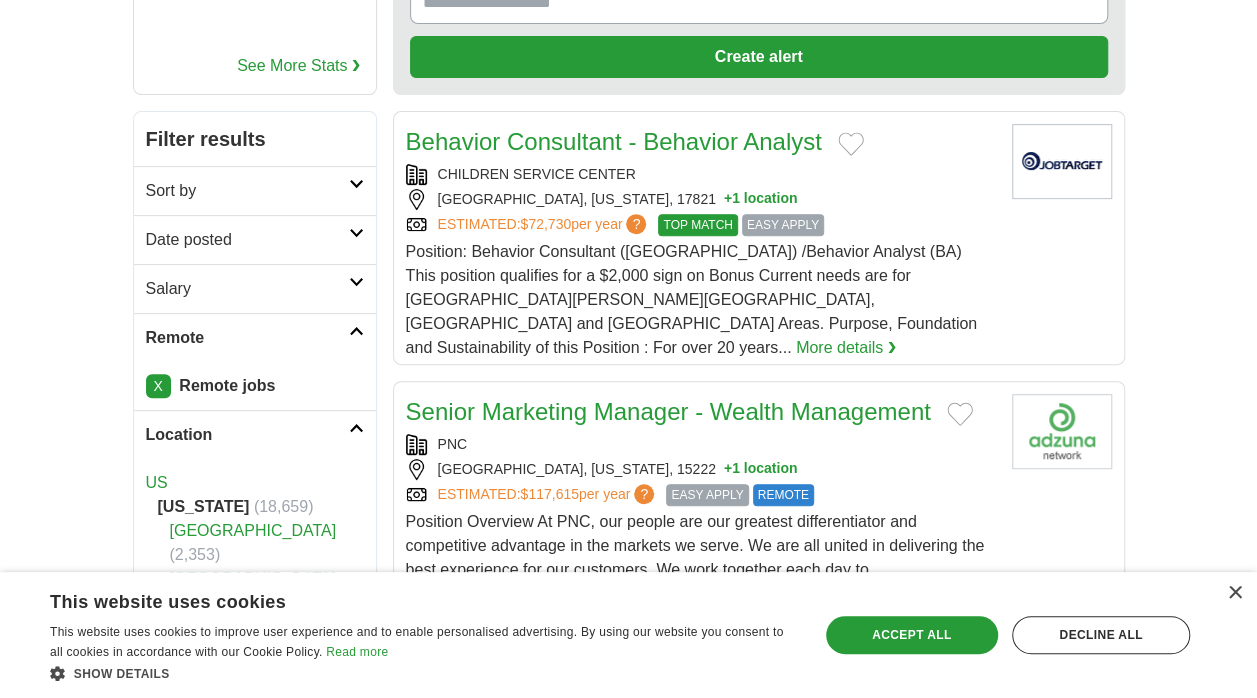 click at bounding box center (356, 184) 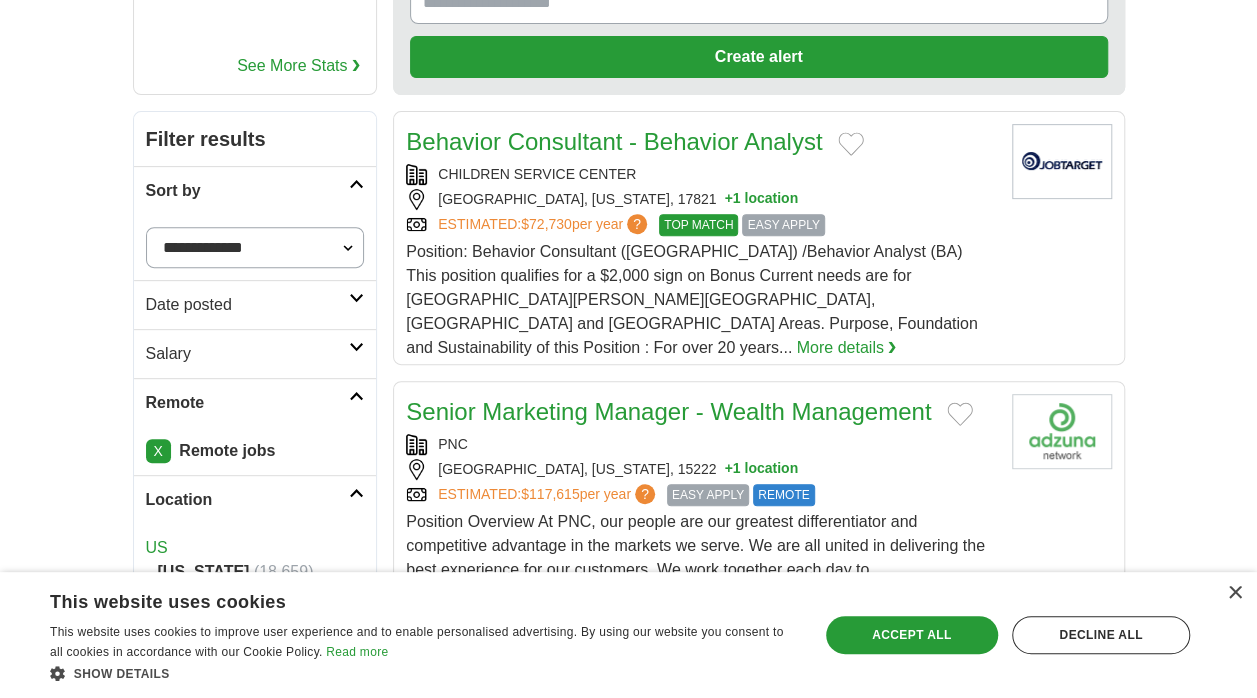 click on "×
This website uses cookies
This website uses cookies to improve user experience and to enable personalised advertising. By using our website you consent to all cookies in accordance with our Cookie Policy.
Read more
Show details
Hide details
Save & Close
Accept all
Decline all
Strictly necessary" at bounding box center (628, 635) 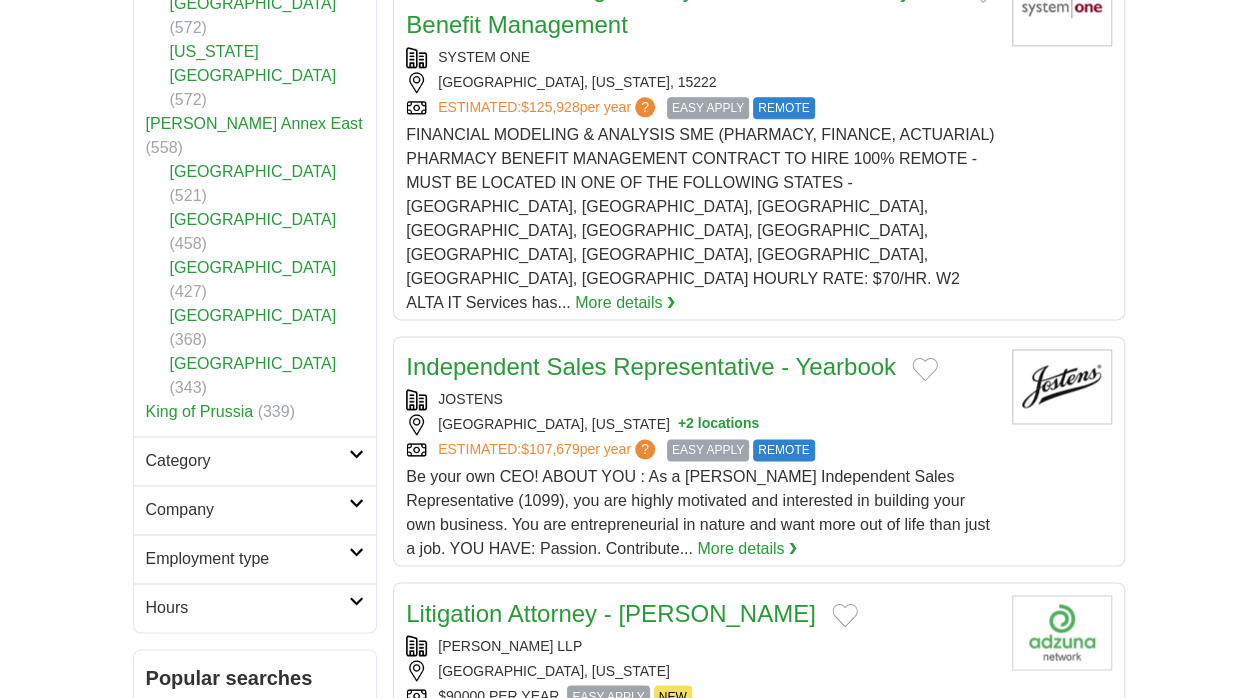scroll, scrollTop: 1306, scrollLeft: 0, axis: vertical 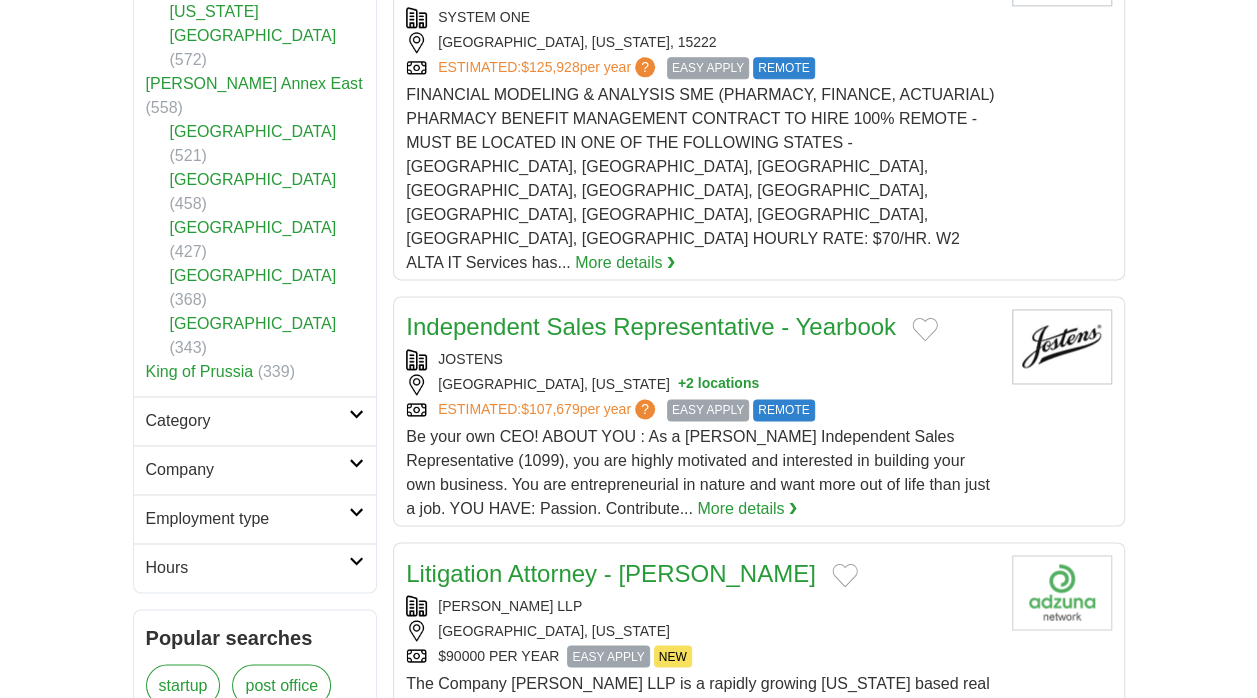 click at bounding box center [356, 414] 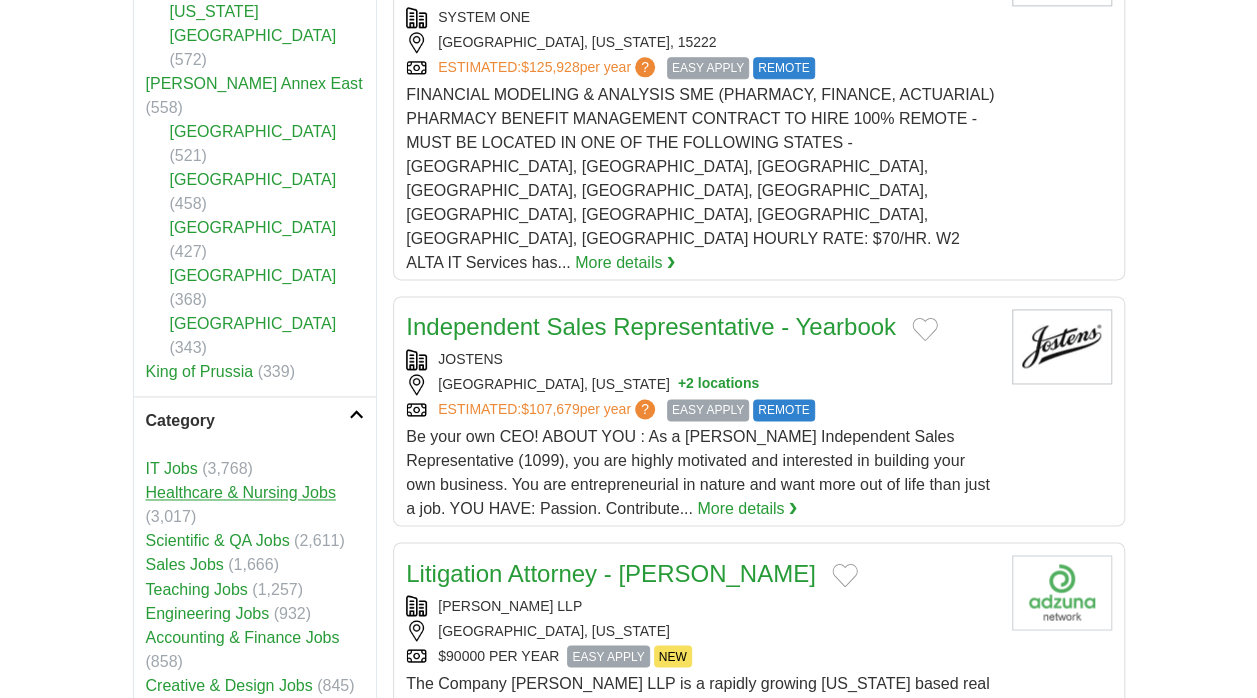 click on "Healthcare & Nursing Jobs" at bounding box center (241, 492) 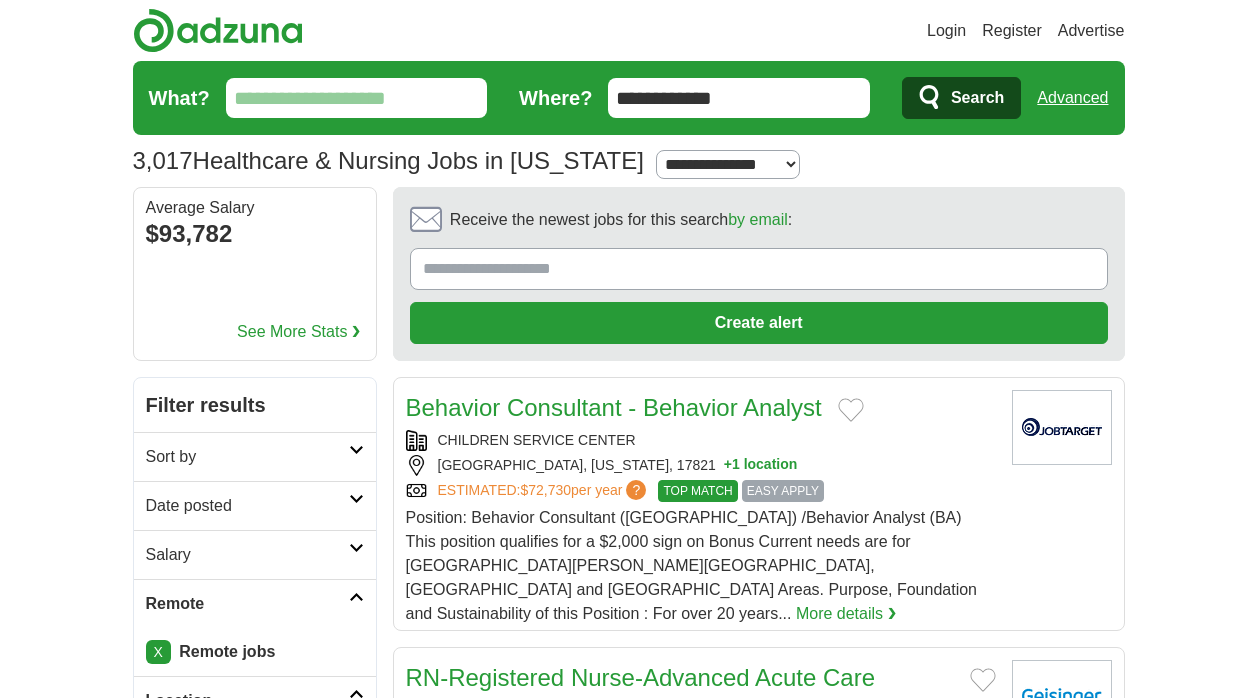 scroll, scrollTop: 0, scrollLeft: 0, axis: both 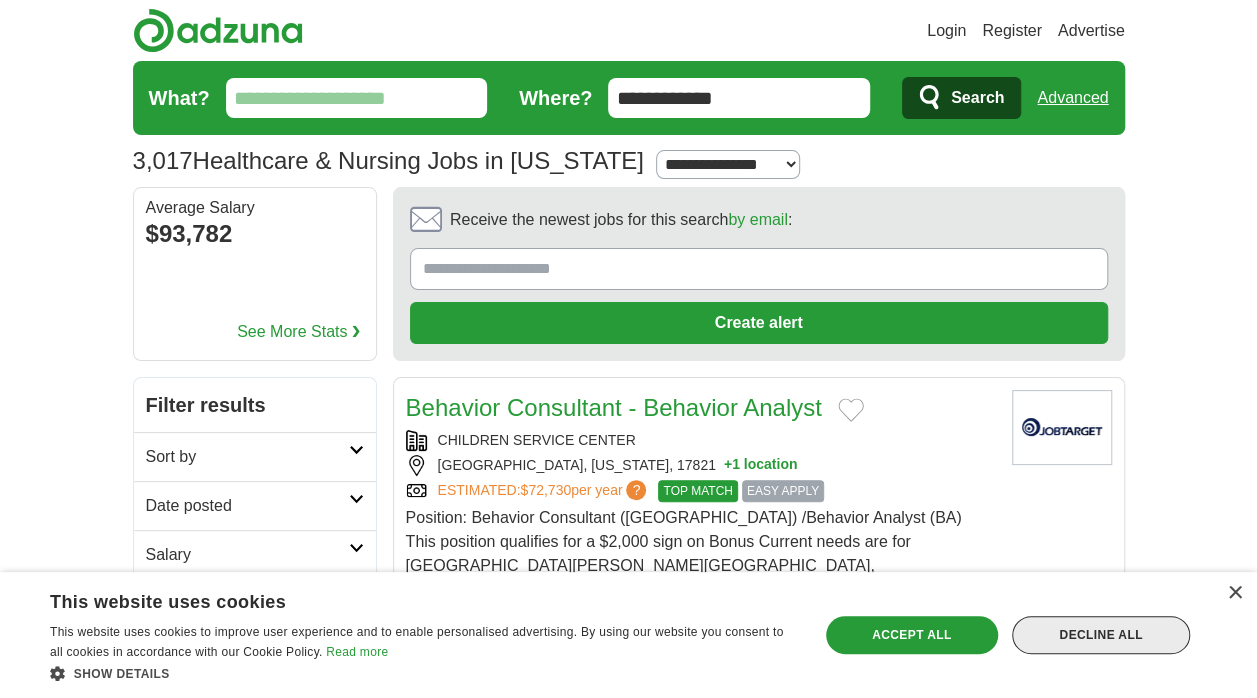click on "Decline all" at bounding box center [1101, 635] 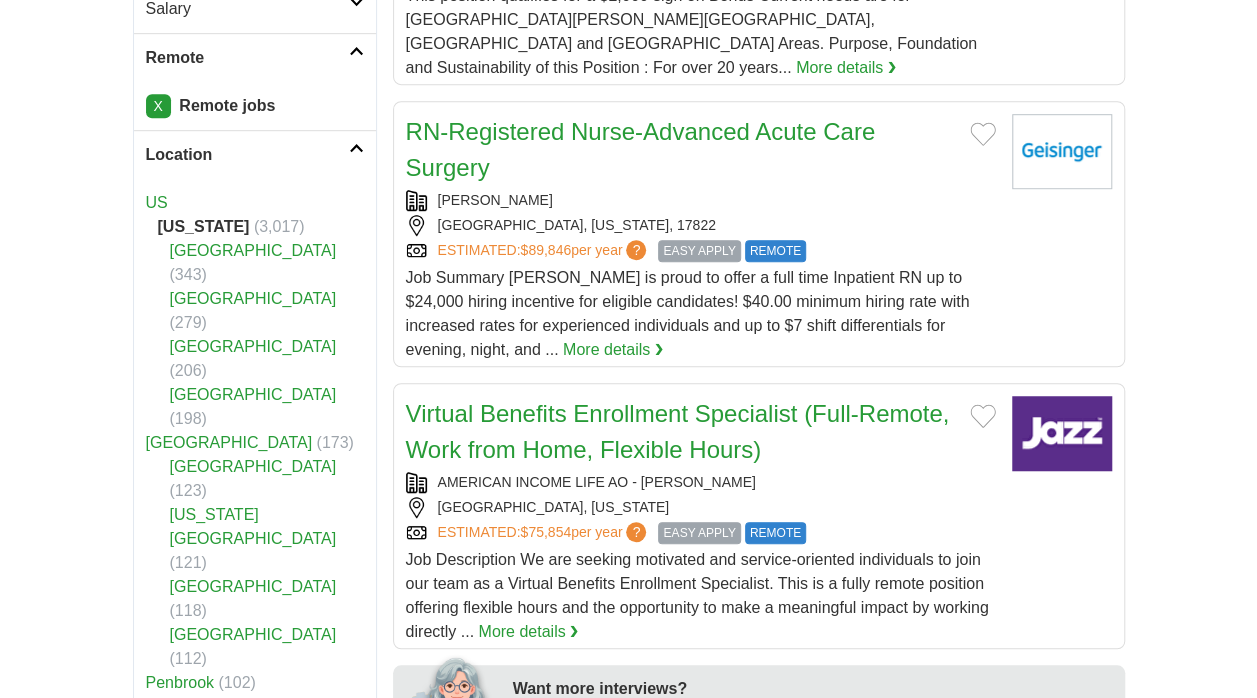 scroll, scrollTop: 640, scrollLeft: 0, axis: vertical 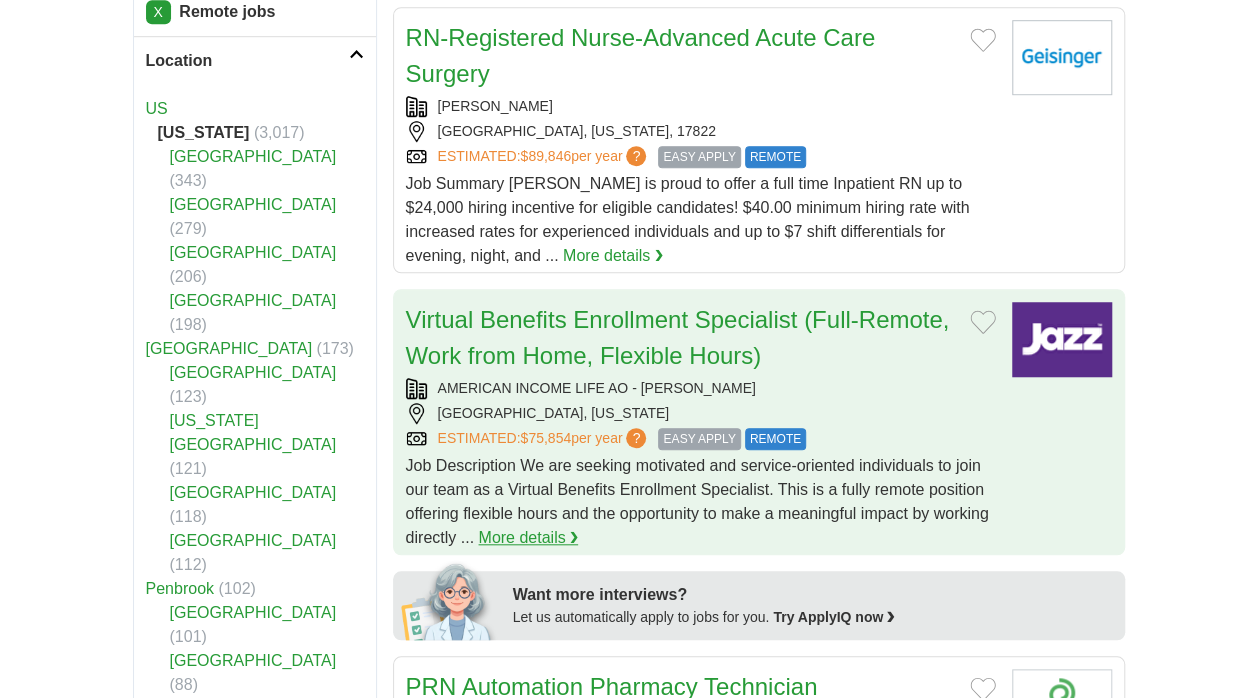 click on "More details ❯" at bounding box center (528, 538) 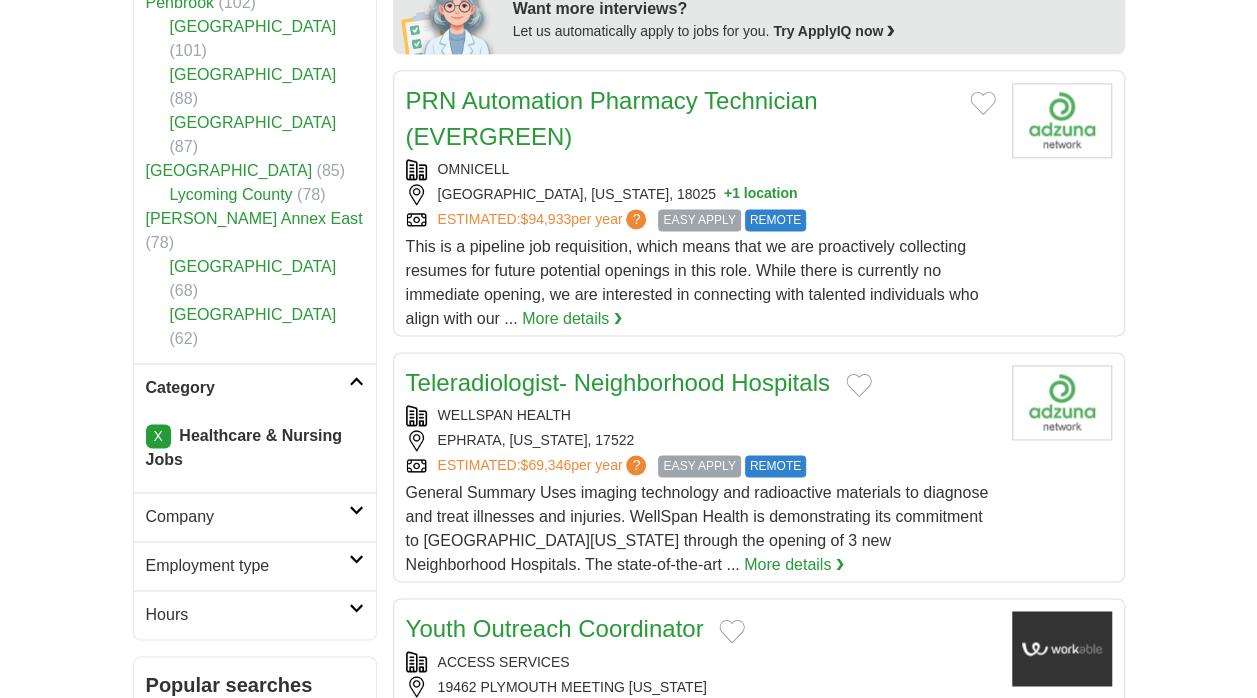 scroll, scrollTop: 1280, scrollLeft: 0, axis: vertical 